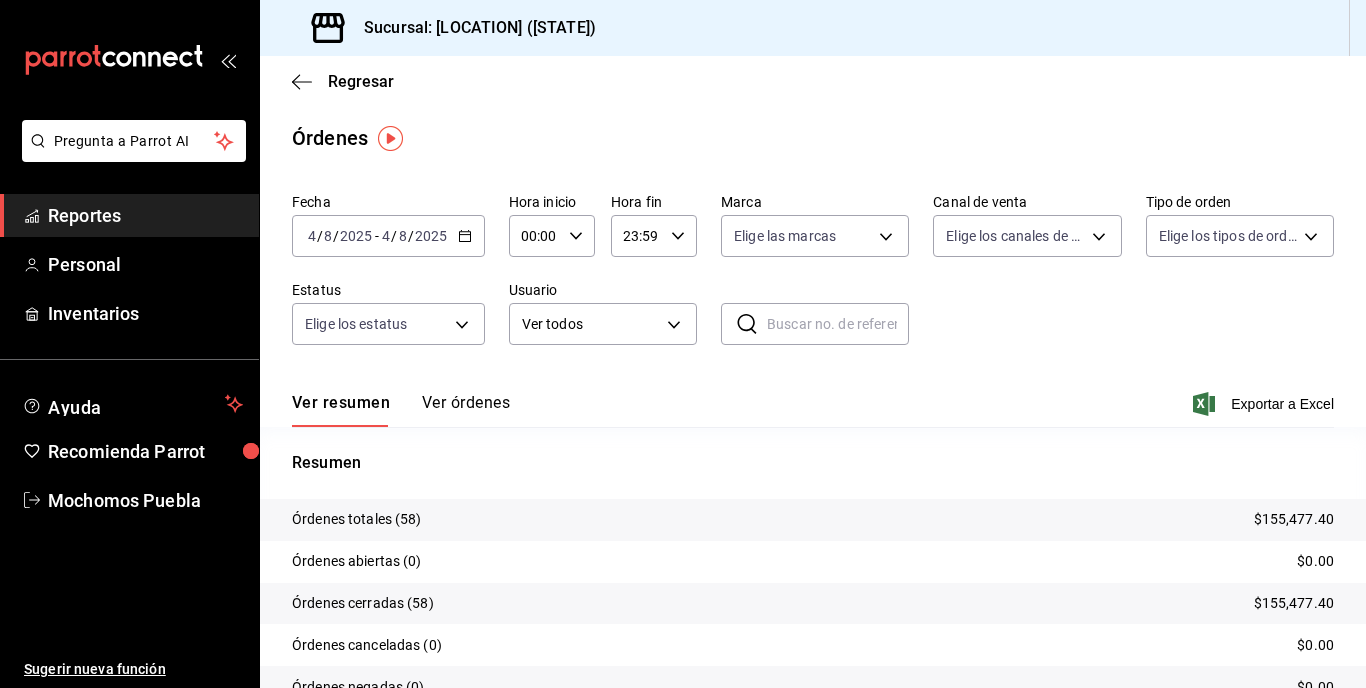 scroll, scrollTop: 0, scrollLeft: 0, axis: both 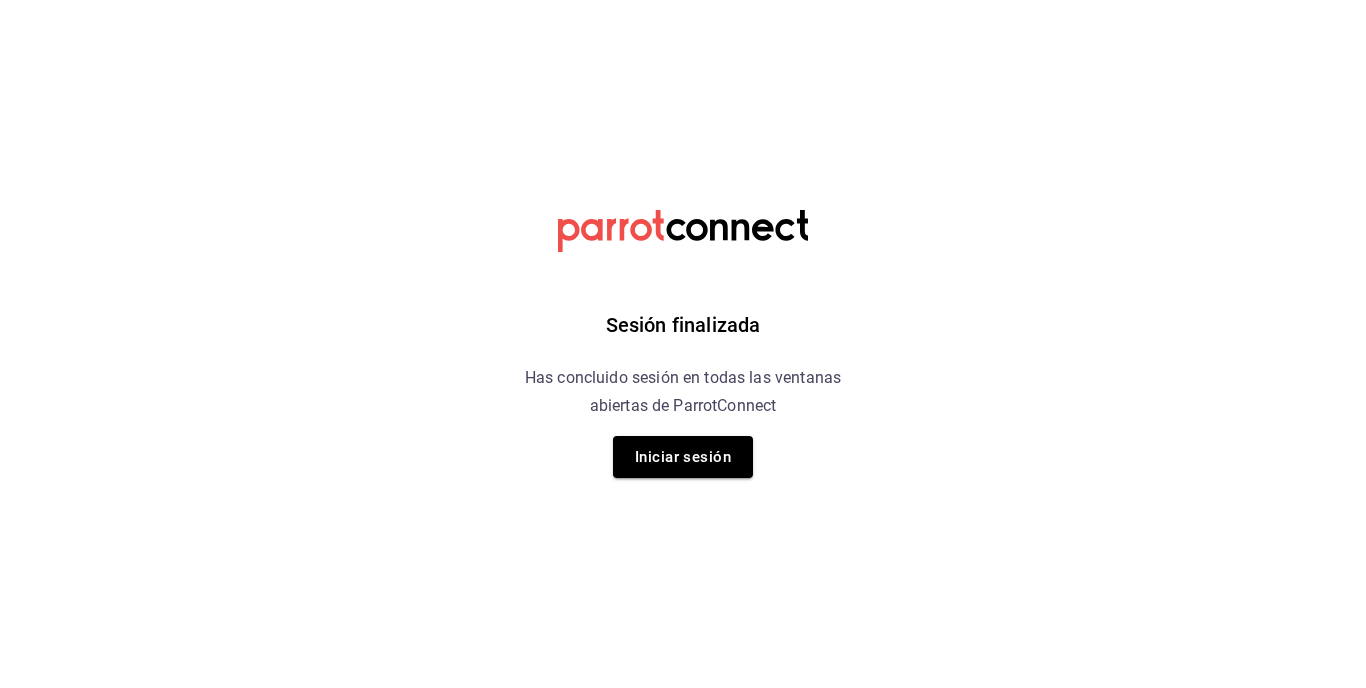 drag, startPoint x: 713, startPoint y: 440, endPoint x: 713, endPoint y: 455, distance: 15 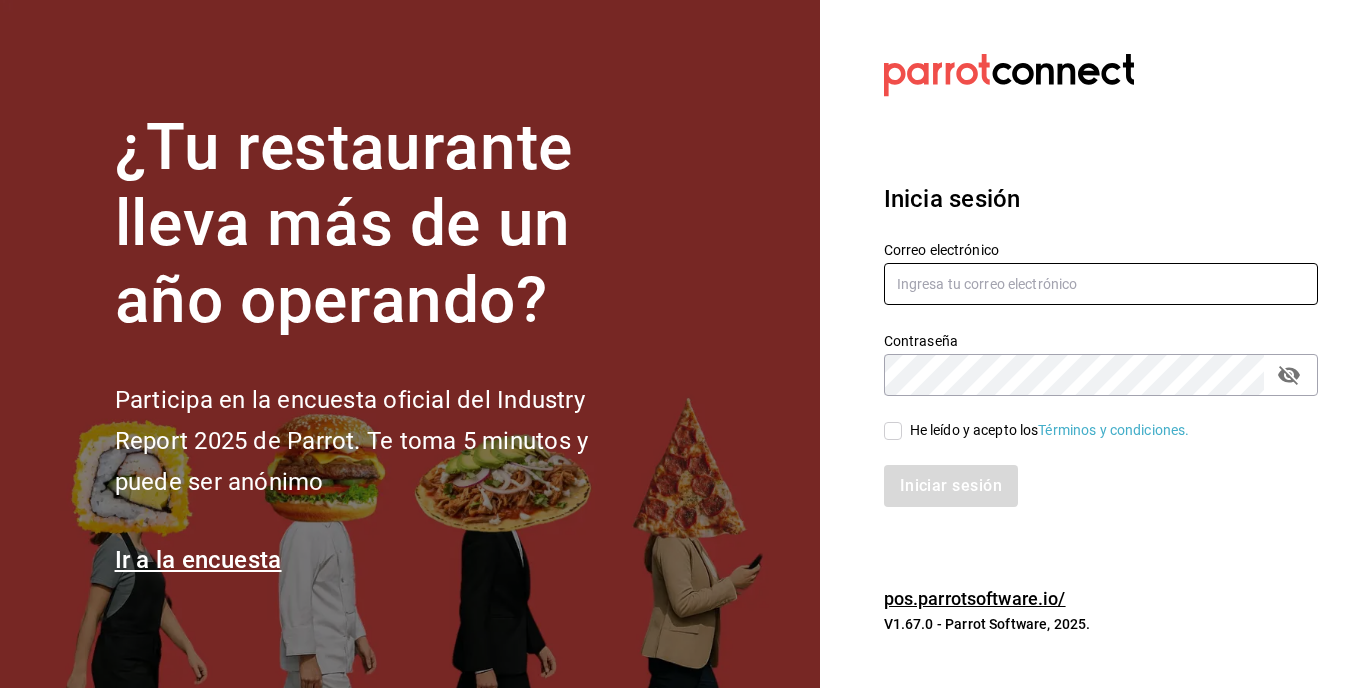 type on "[EMAIL]" 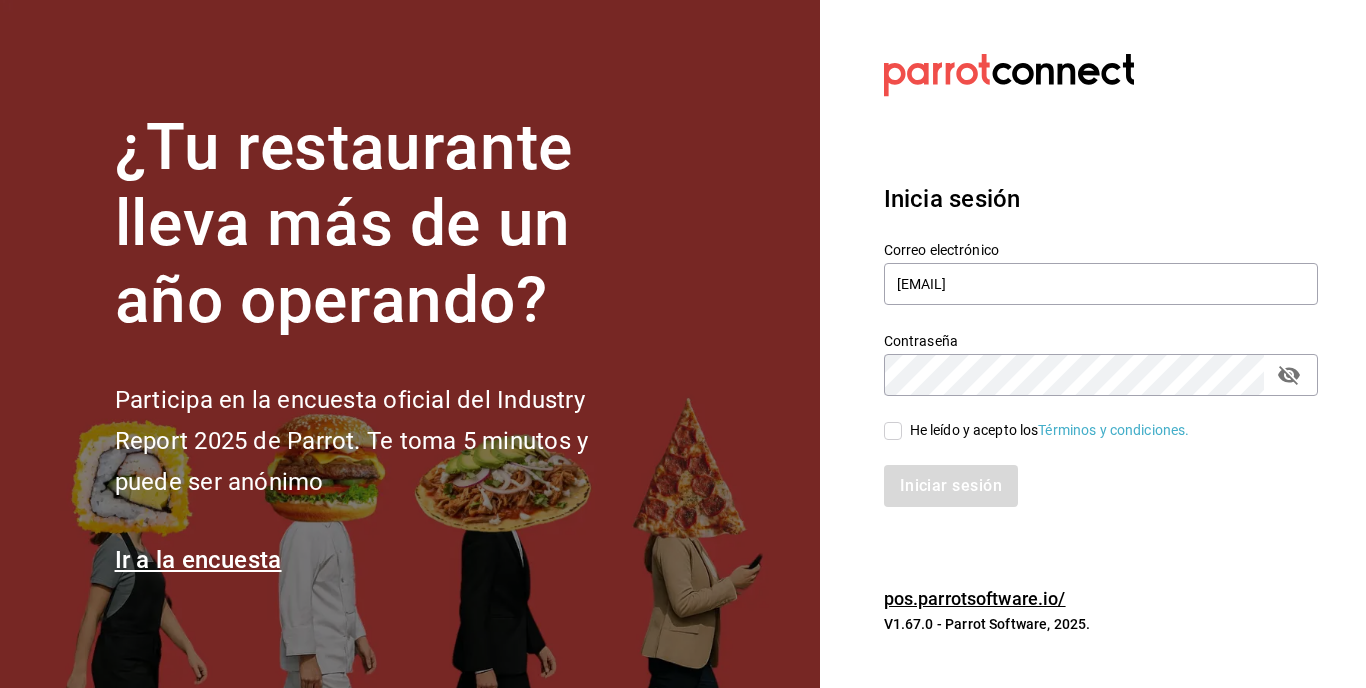 click on "He leído y acepto los  Términos y condiciones." at bounding box center (1046, 430) 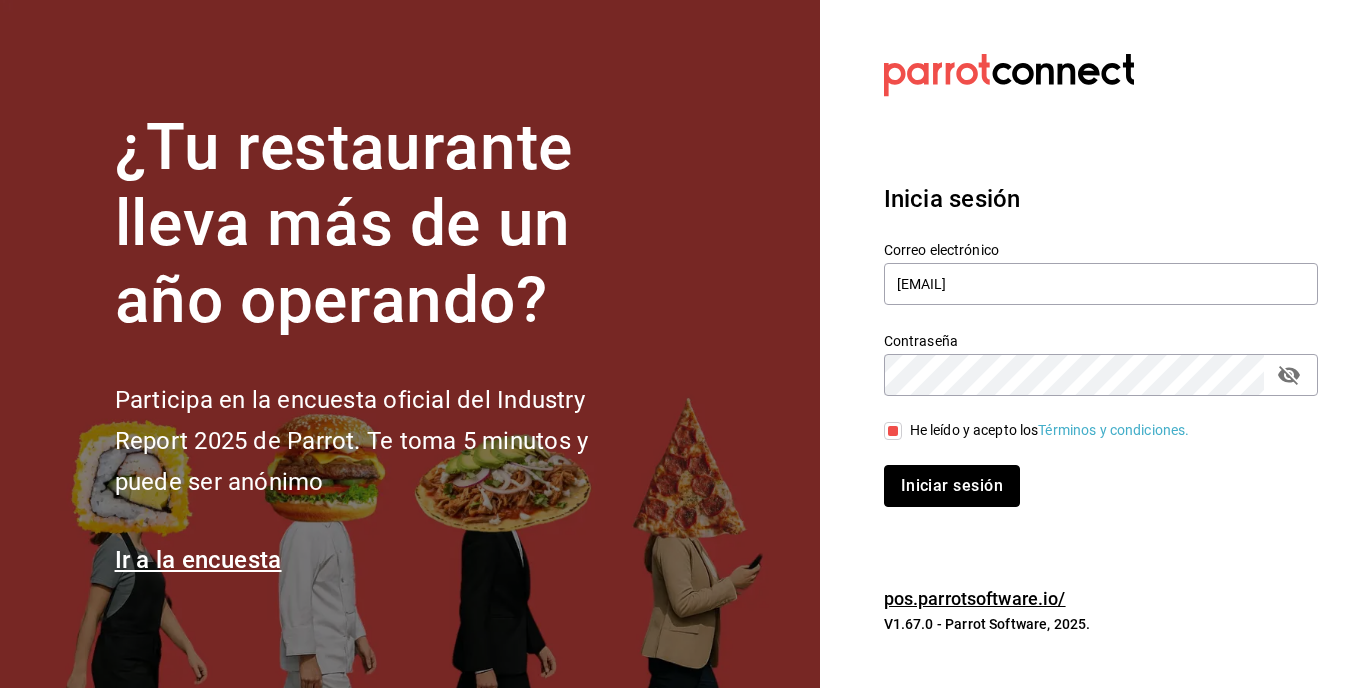 click on "Iniciar sesión" at bounding box center (952, 486) 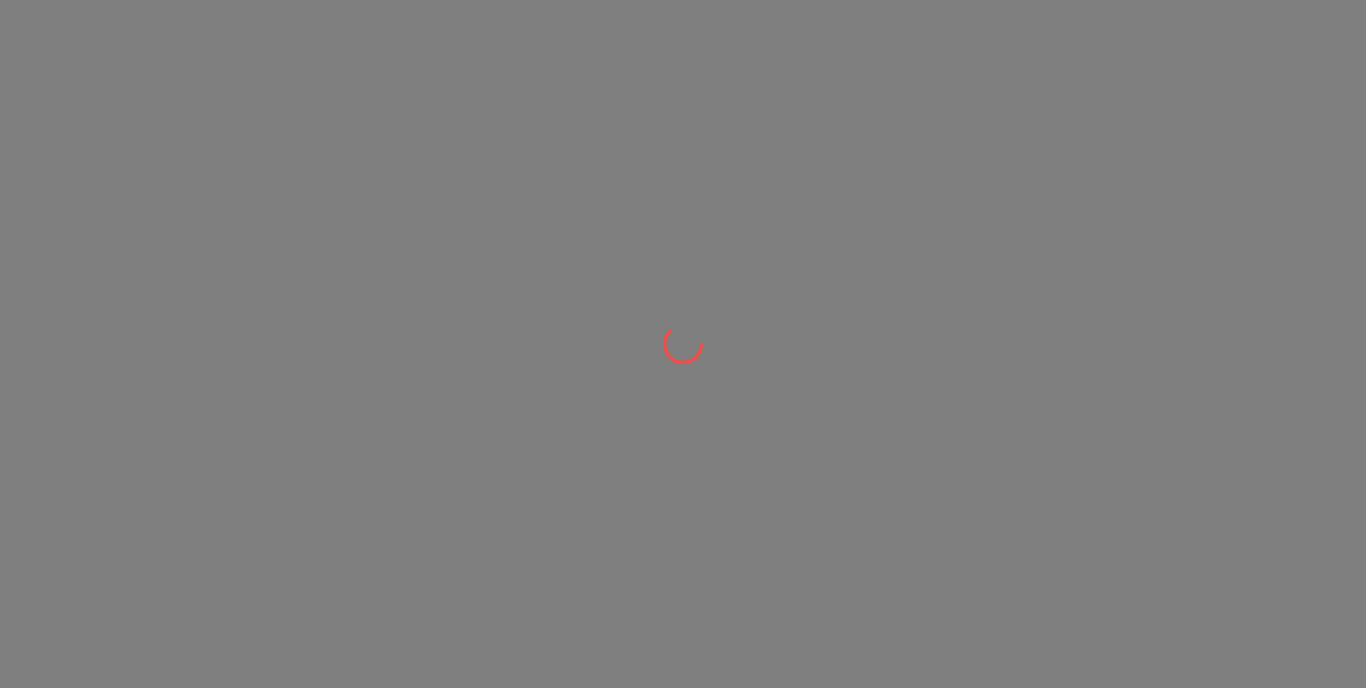 scroll, scrollTop: 0, scrollLeft: 0, axis: both 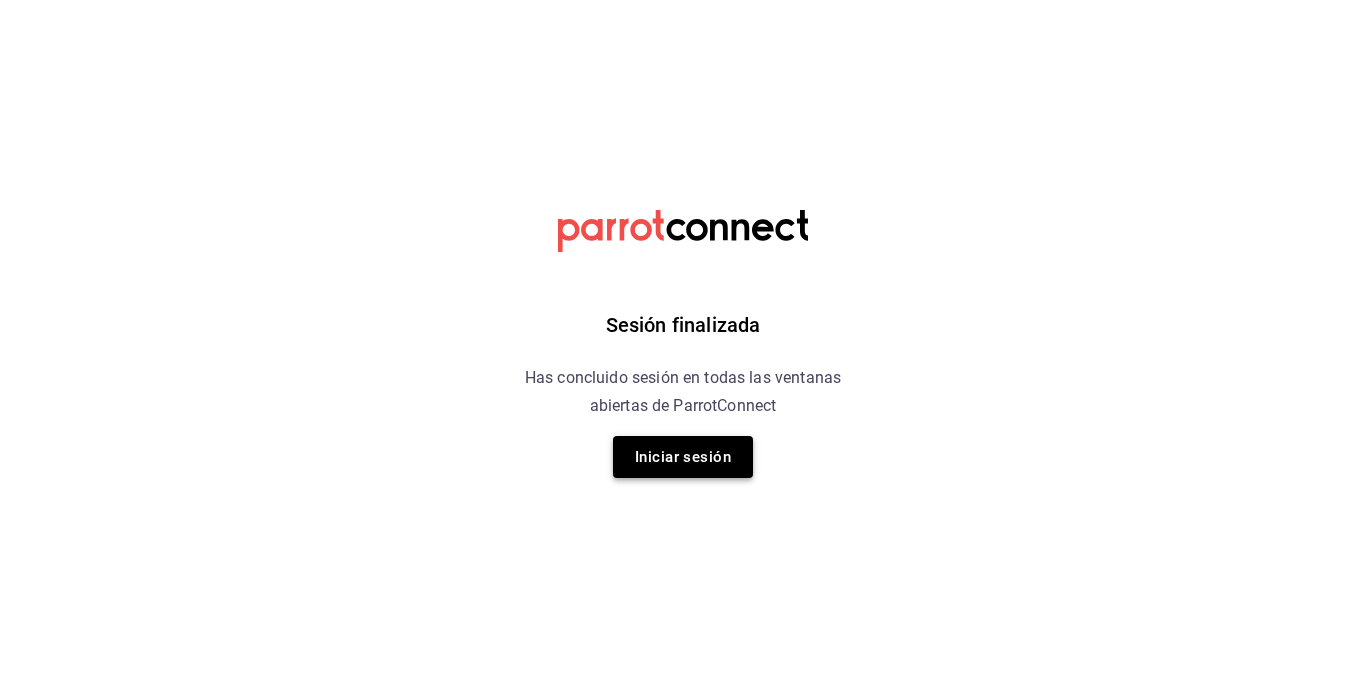 click on "Iniciar sesión" at bounding box center [683, 457] 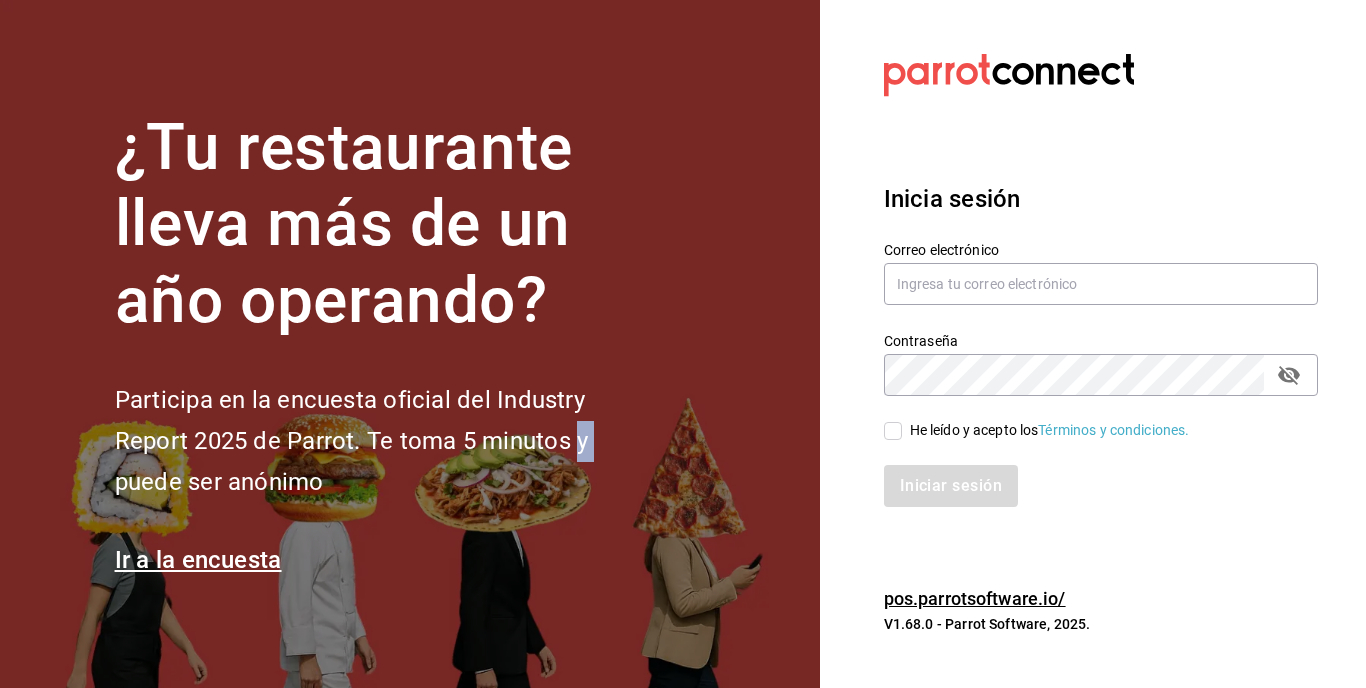 click on "¿Tu restaurante lleva más de un año operando? Participa en la encuesta oficial del Industry Report 2025 de Parrot. Te toma 5 minutos y puede ser anónimo Ir a la encuesta" at bounding box center [410, 344] 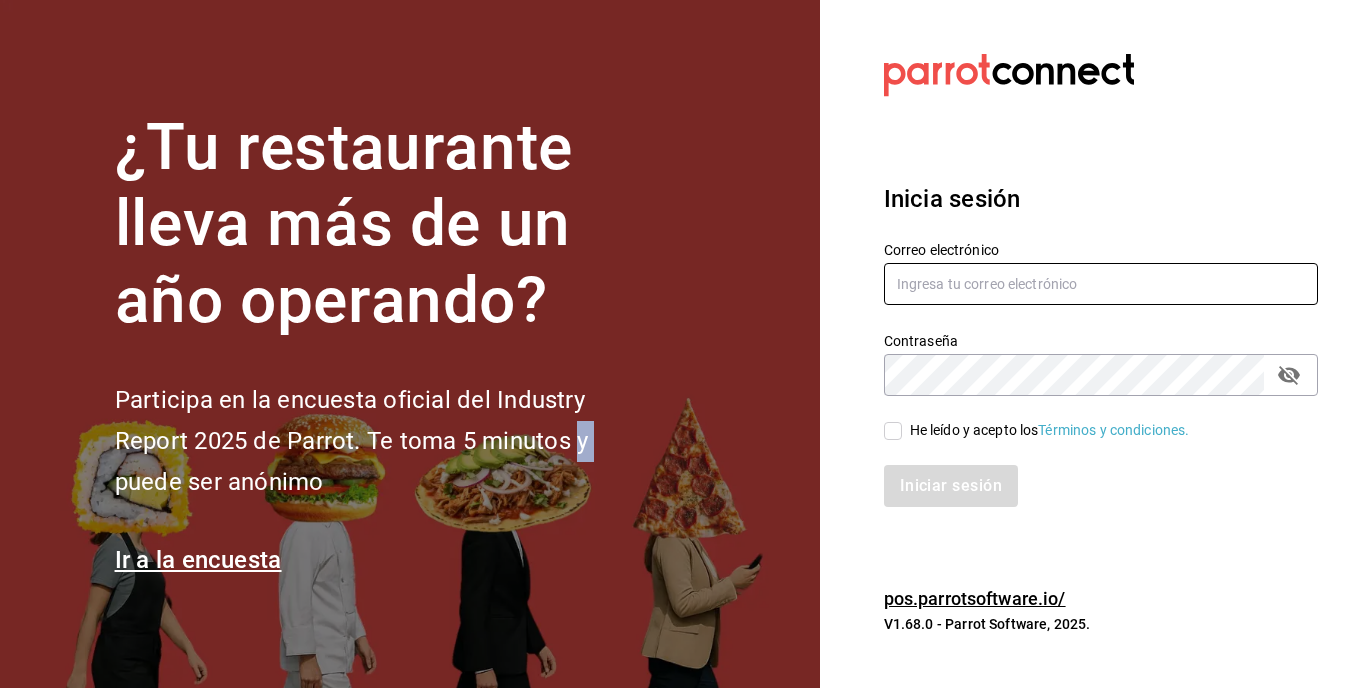 type on "mochomos.[STATE]@example.com" 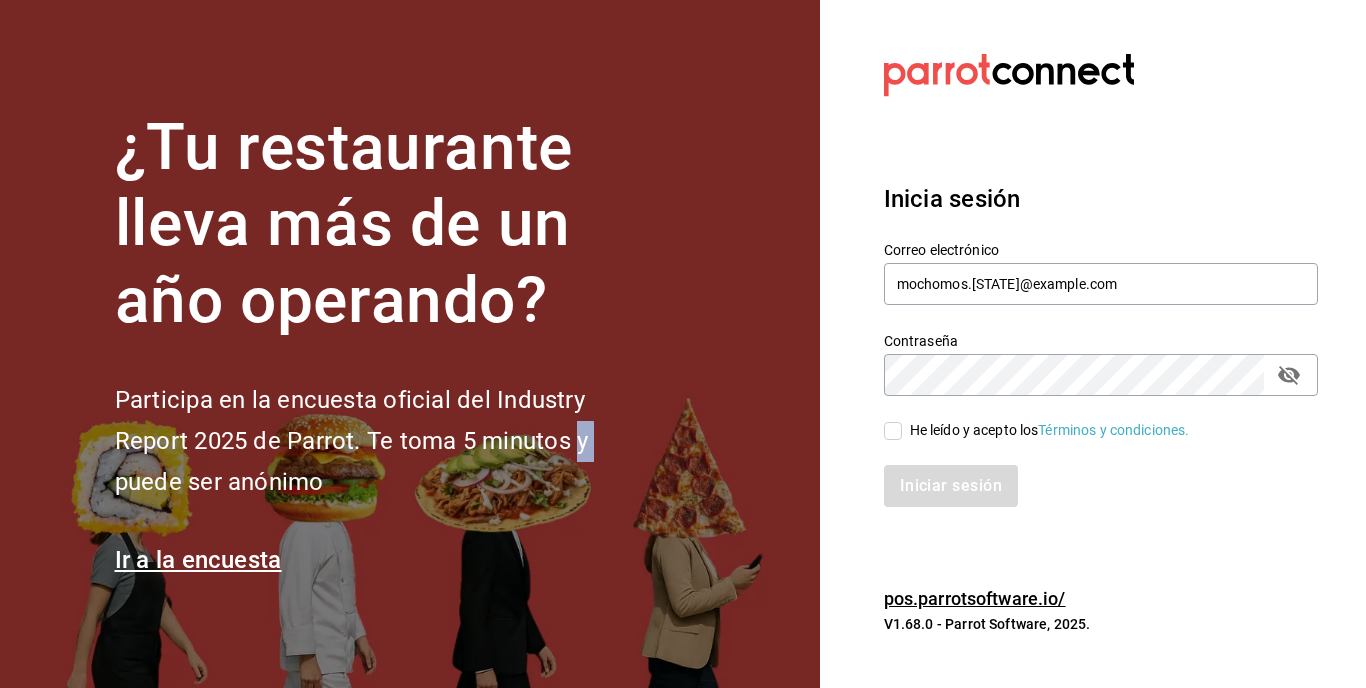 click on "He leído y acepto los  Términos y condiciones." at bounding box center [893, 431] 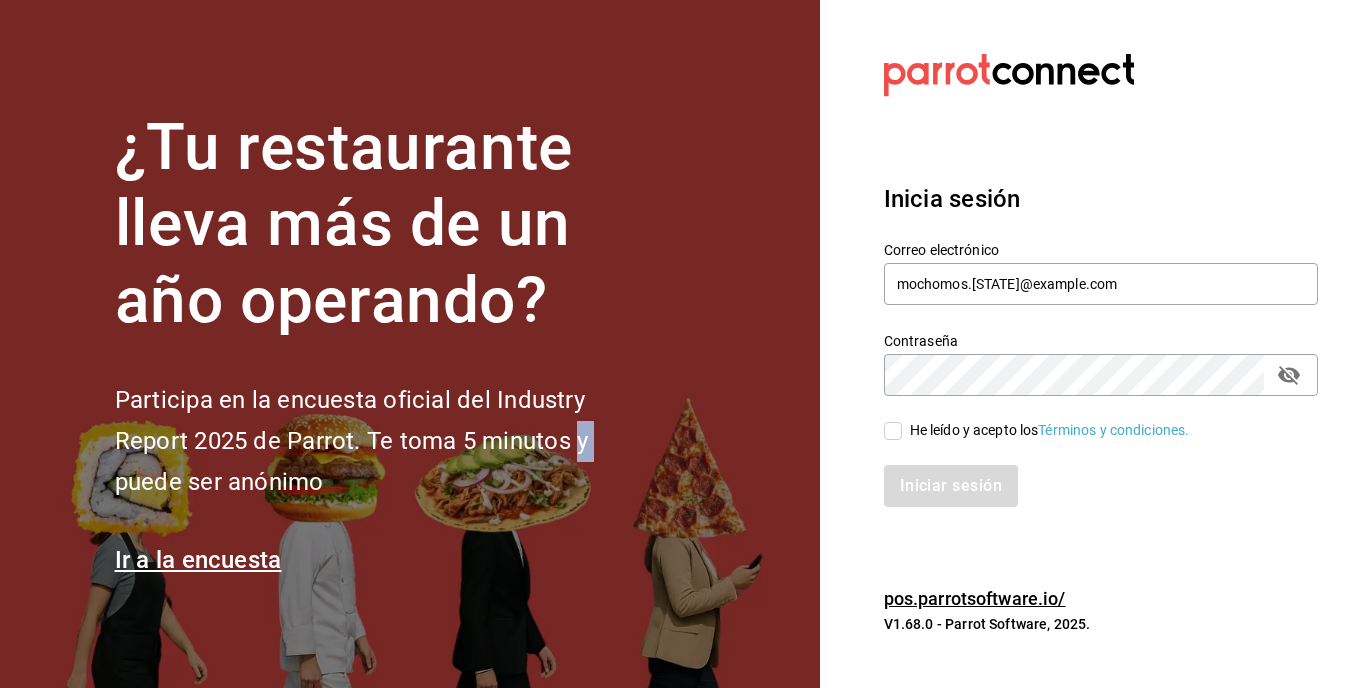 checkbox on "true" 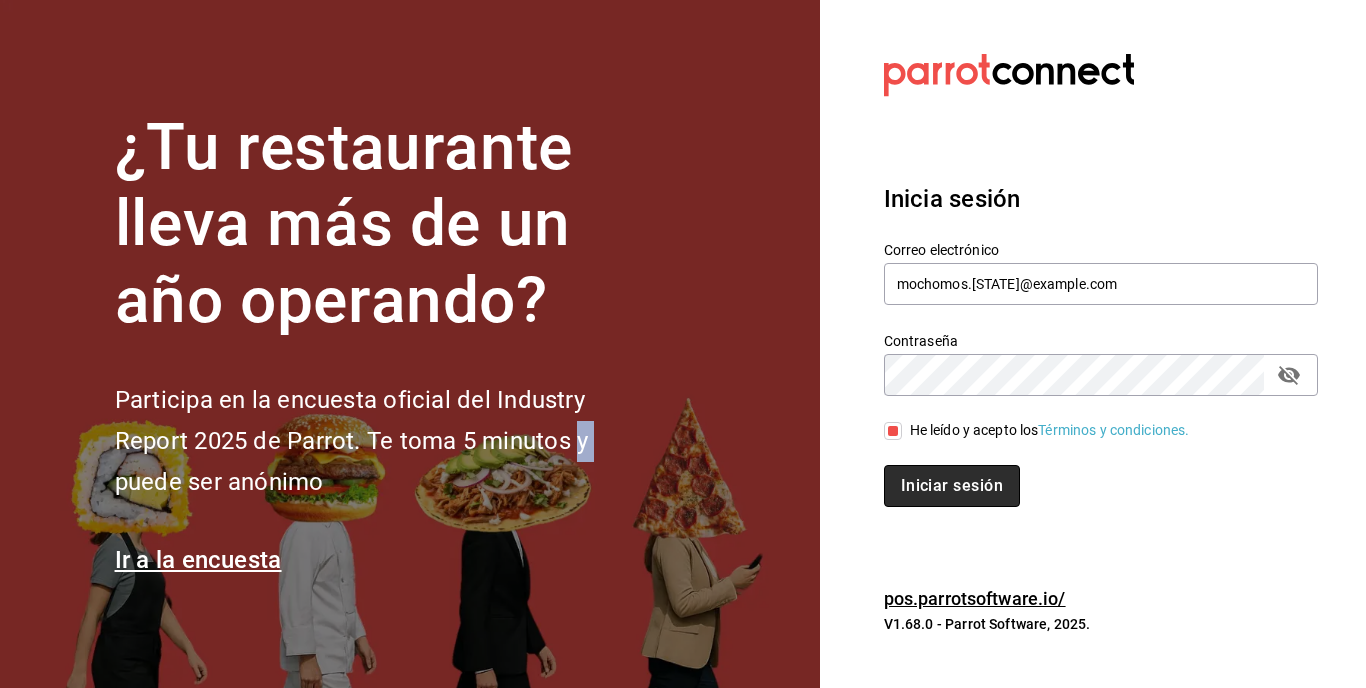 click on "Iniciar sesión" at bounding box center (952, 486) 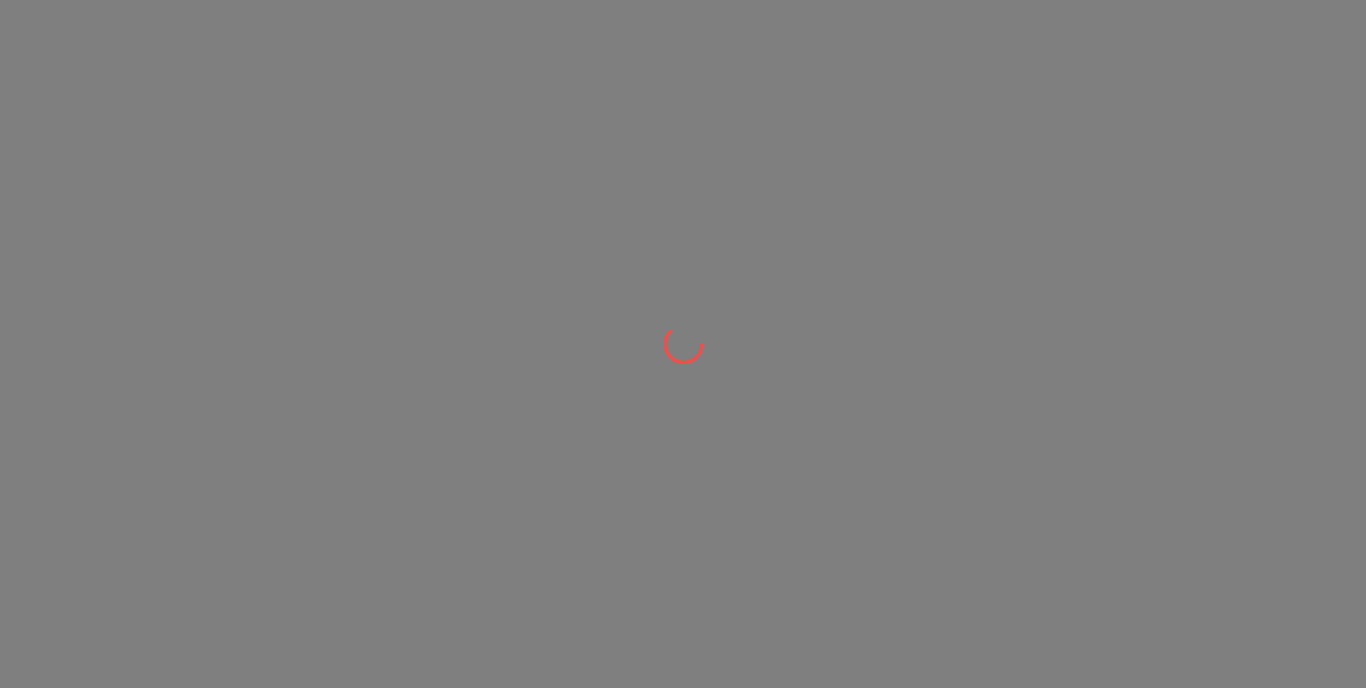 scroll, scrollTop: 0, scrollLeft: 0, axis: both 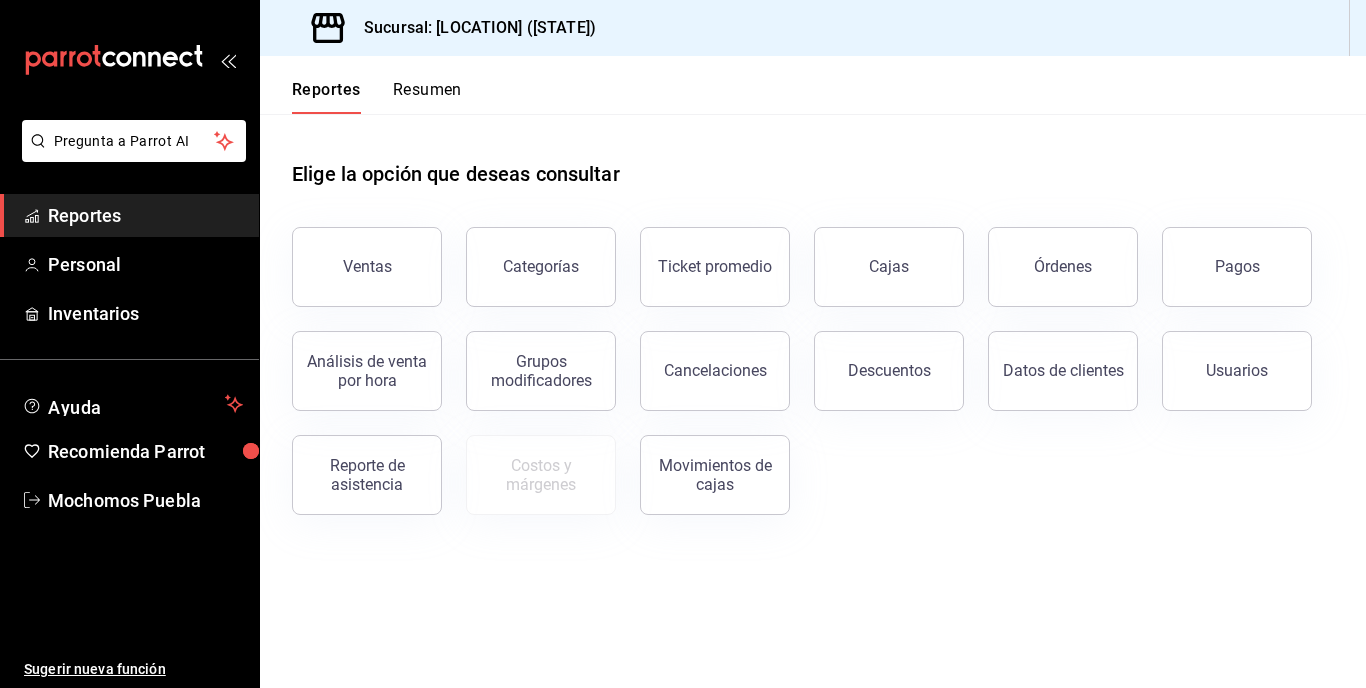 click on "Órdenes" at bounding box center [1063, 267] 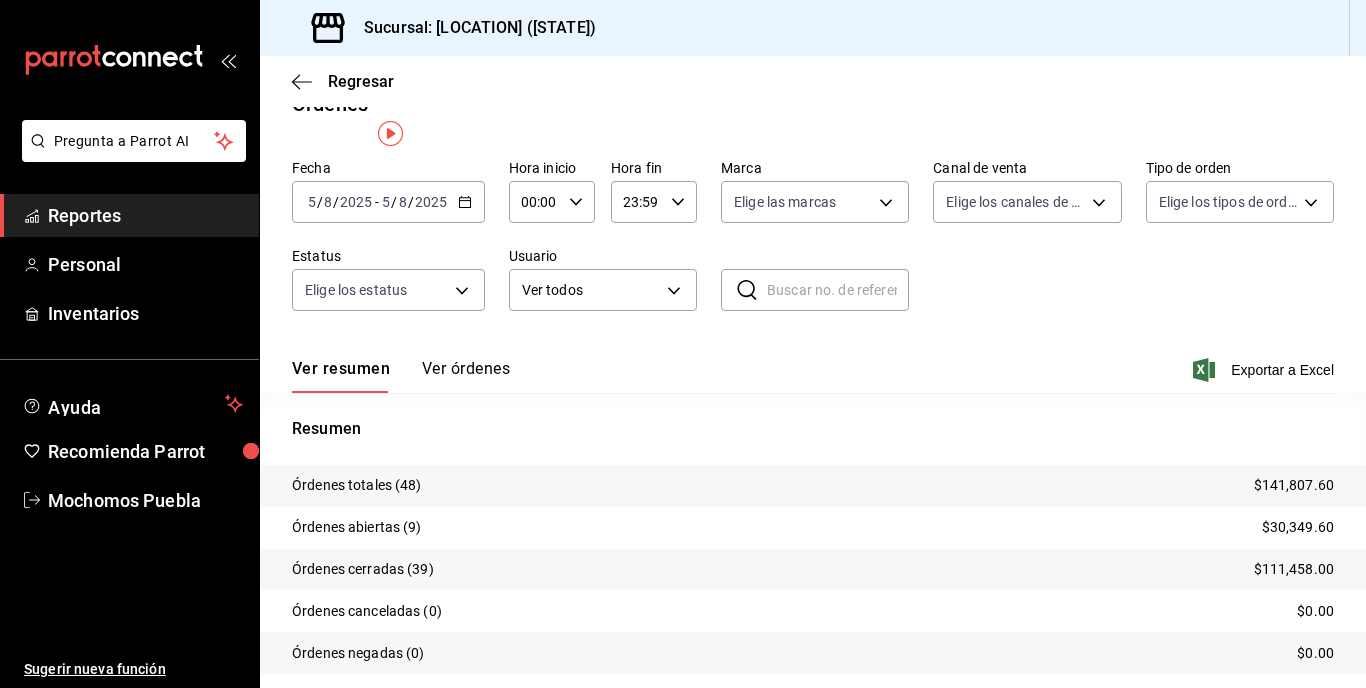 scroll, scrollTop: 0, scrollLeft: 0, axis: both 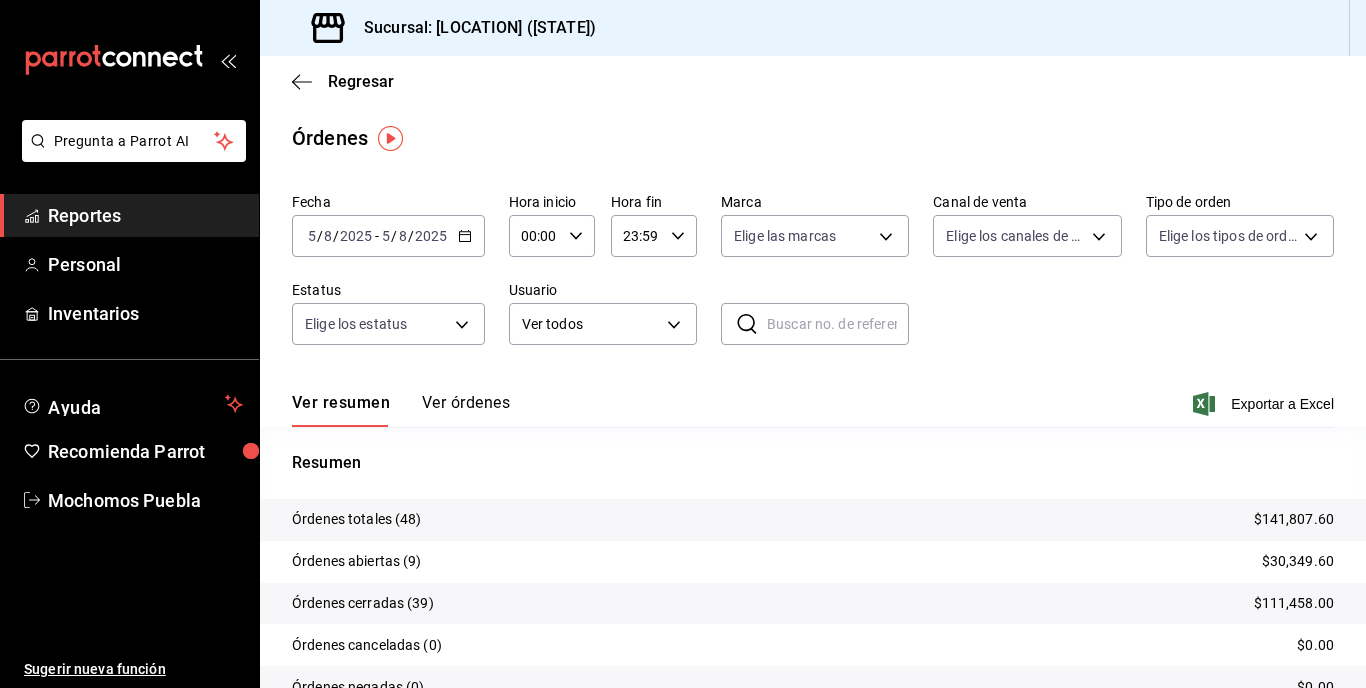 click on "2025-08-05 5 / 8 / 2025 - 2025-08-05 5 / 8 / 2025" at bounding box center [388, 236] 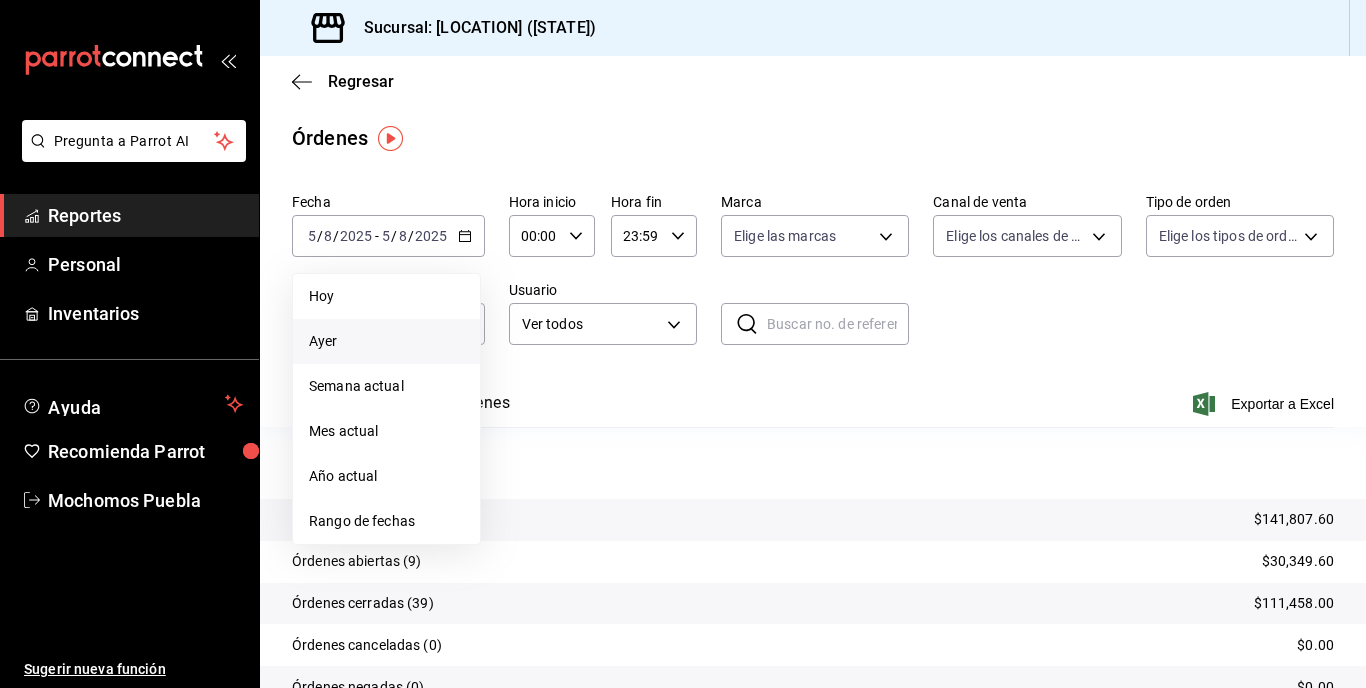 click on "Ayer" at bounding box center [386, 341] 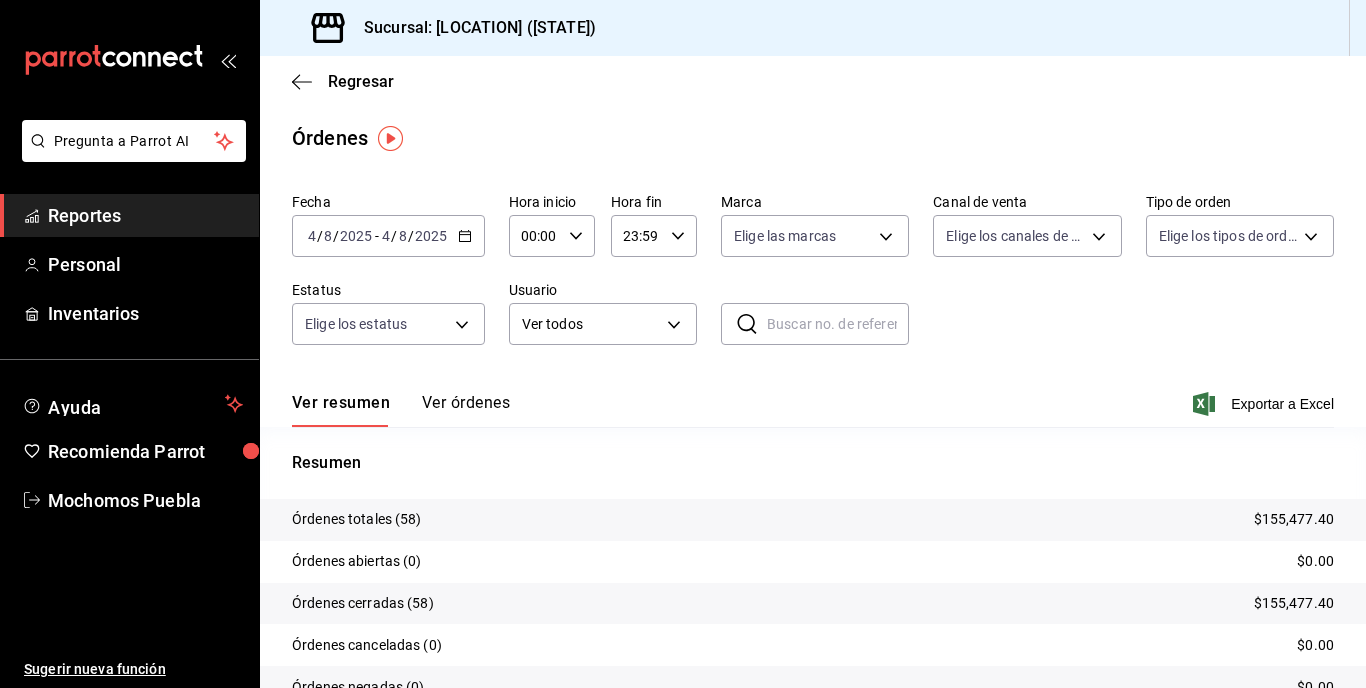 click on "2025-08-04 4 / 8 / 2025 - 2025-08-04 4 / 8 / 2025" at bounding box center [388, 236] 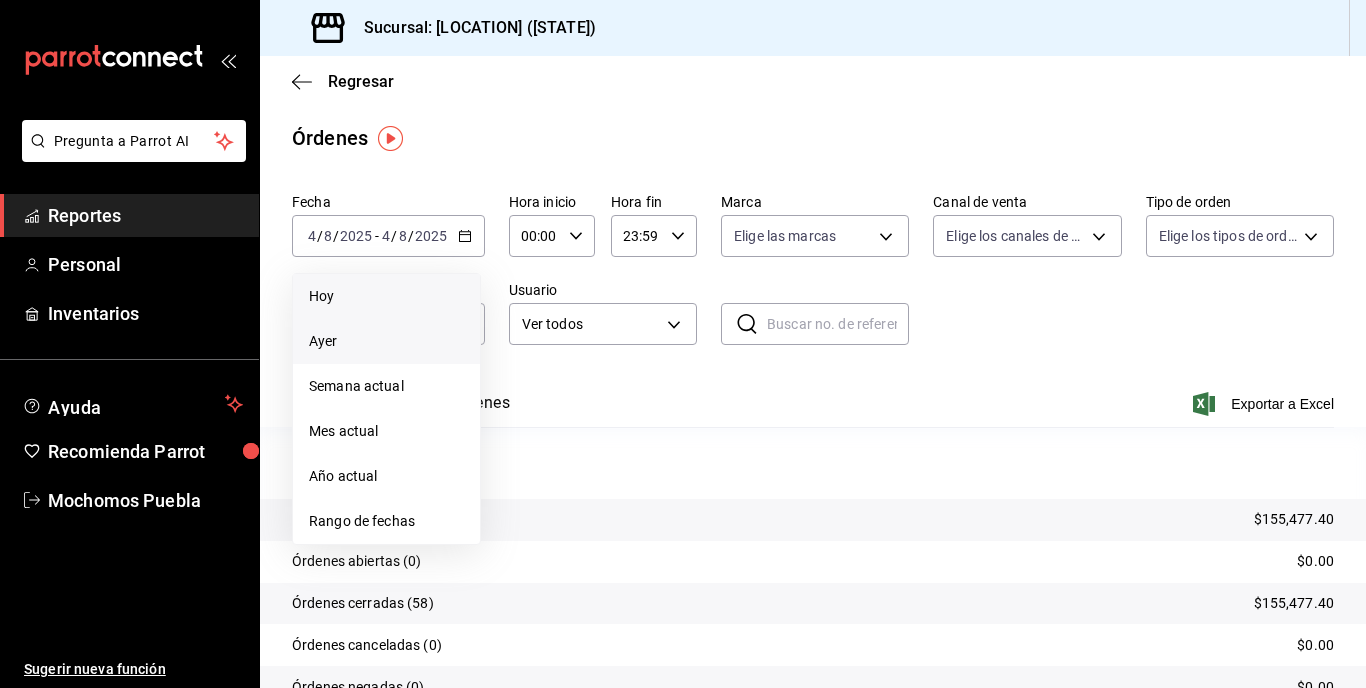 click on "Hoy" at bounding box center (386, 296) 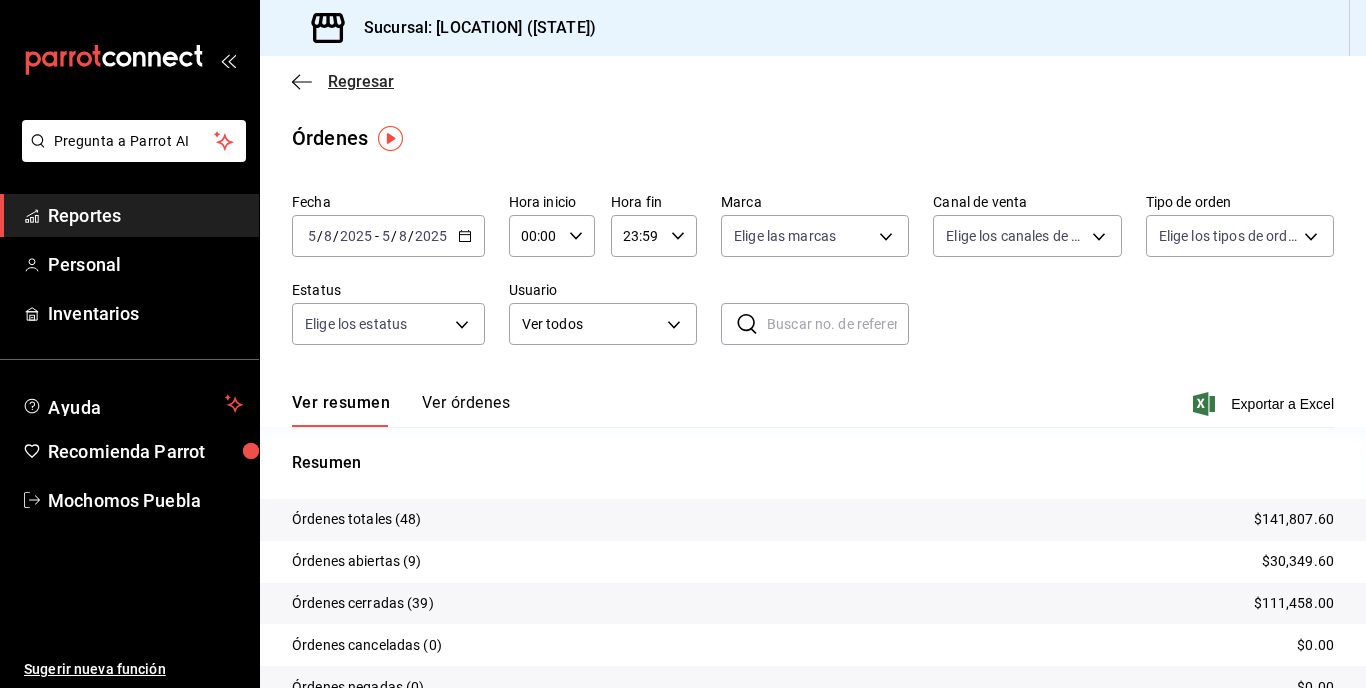 click on "Regresar" at bounding box center [361, 81] 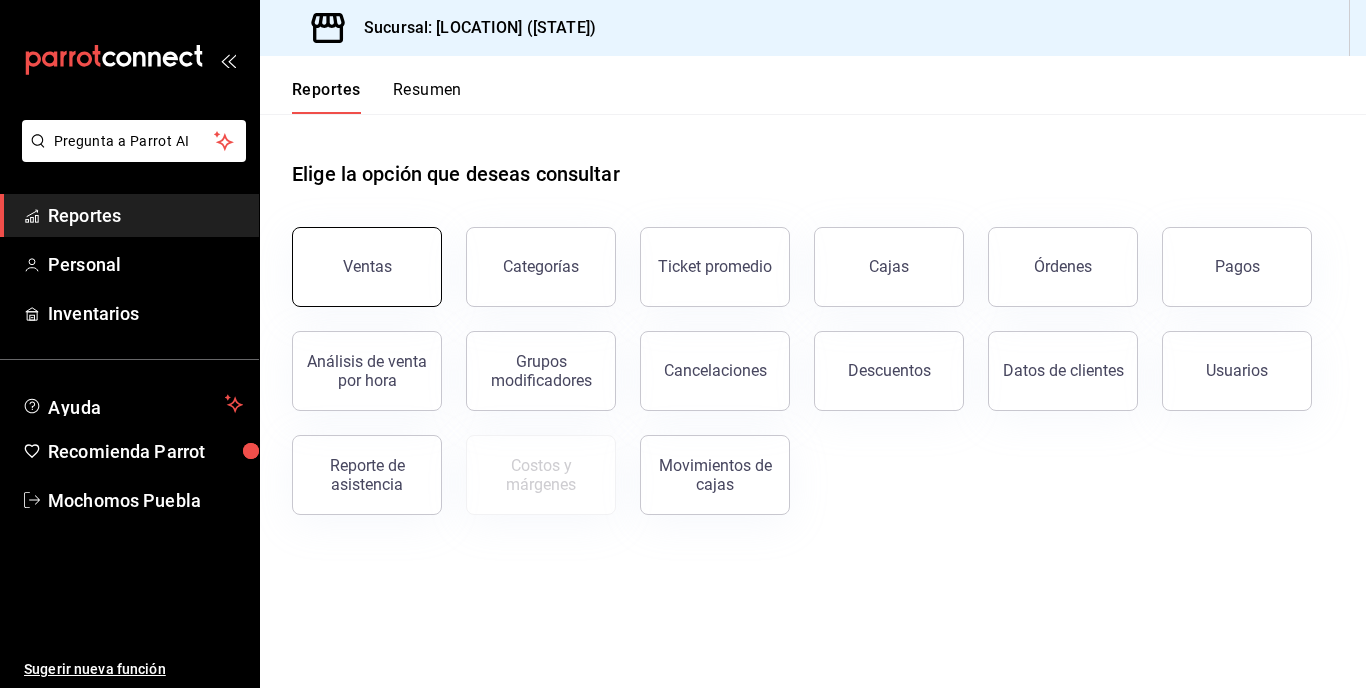 click on "Ventas" at bounding box center (367, 266) 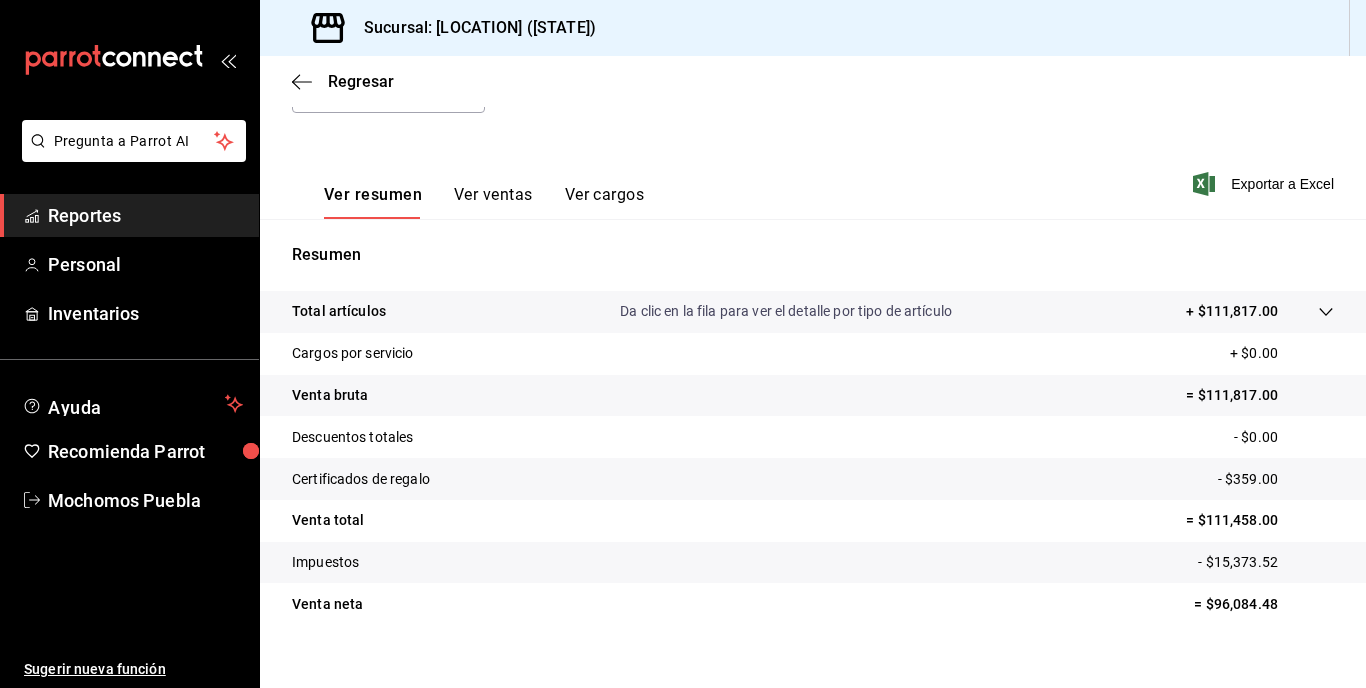 scroll, scrollTop: 270, scrollLeft: 0, axis: vertical 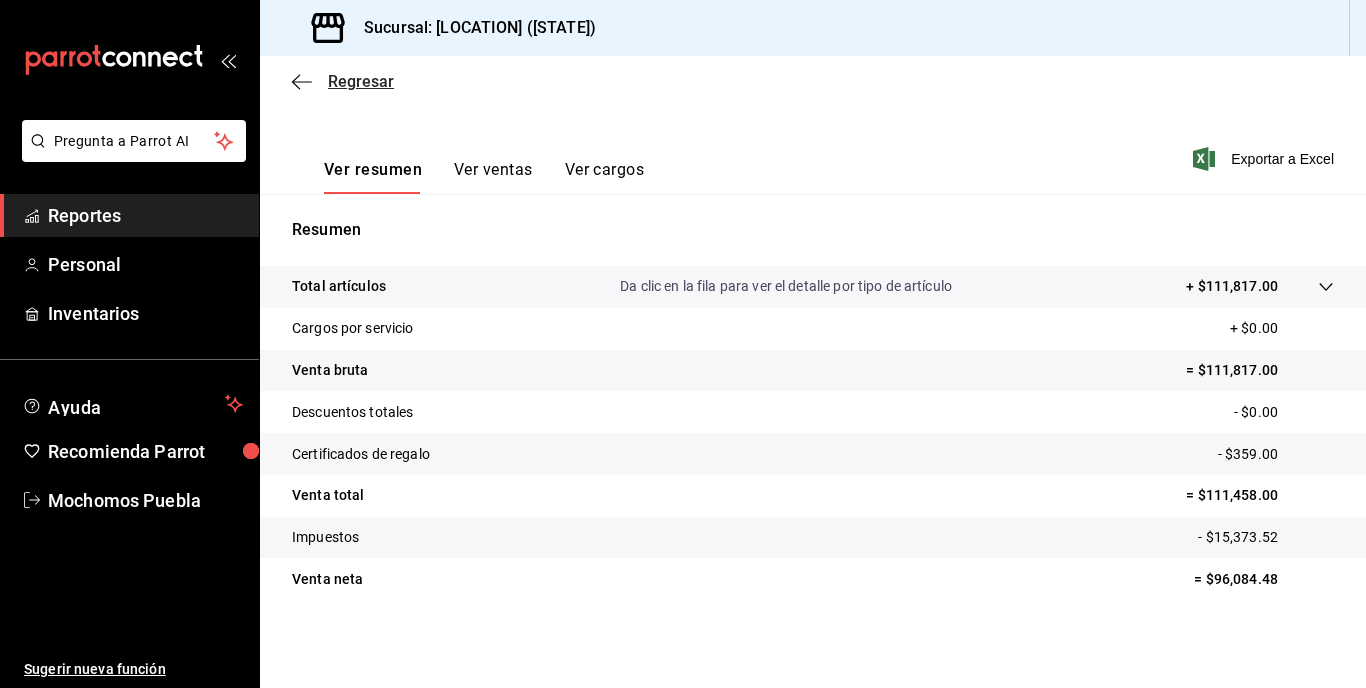 click on "Regresar" at bounding box center (361, 81) 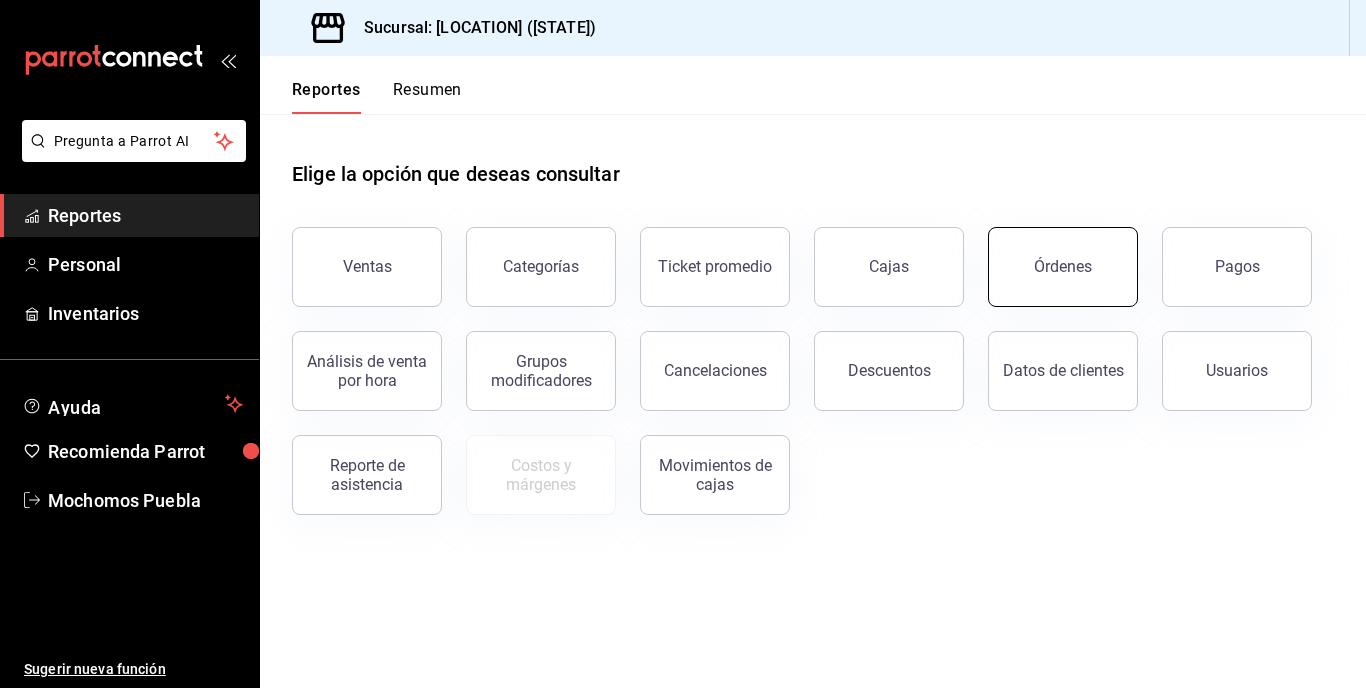 click on "Órdenes" at bounding box center (1063, 267) 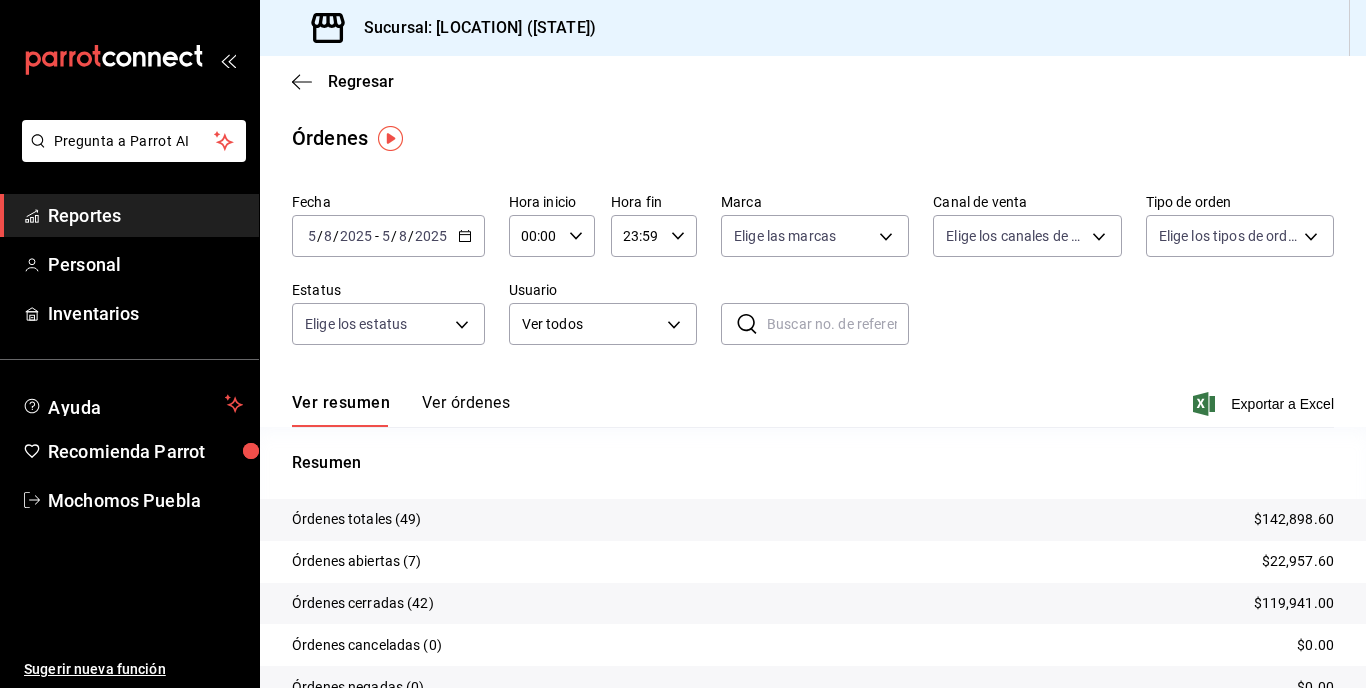 drag, startPoint x: 931, startPoint y: 79, endPoint x: 982, endPoint y: 50, distance: 58.66856 